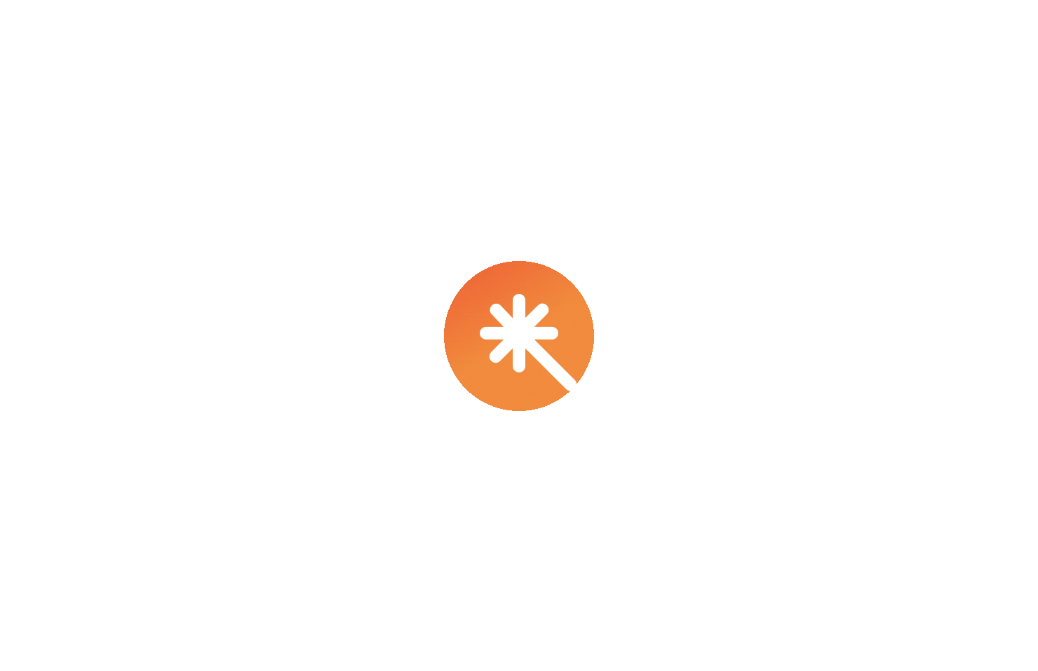 scroll, scrollTop: 0, scrollLeft: 0, axis: both 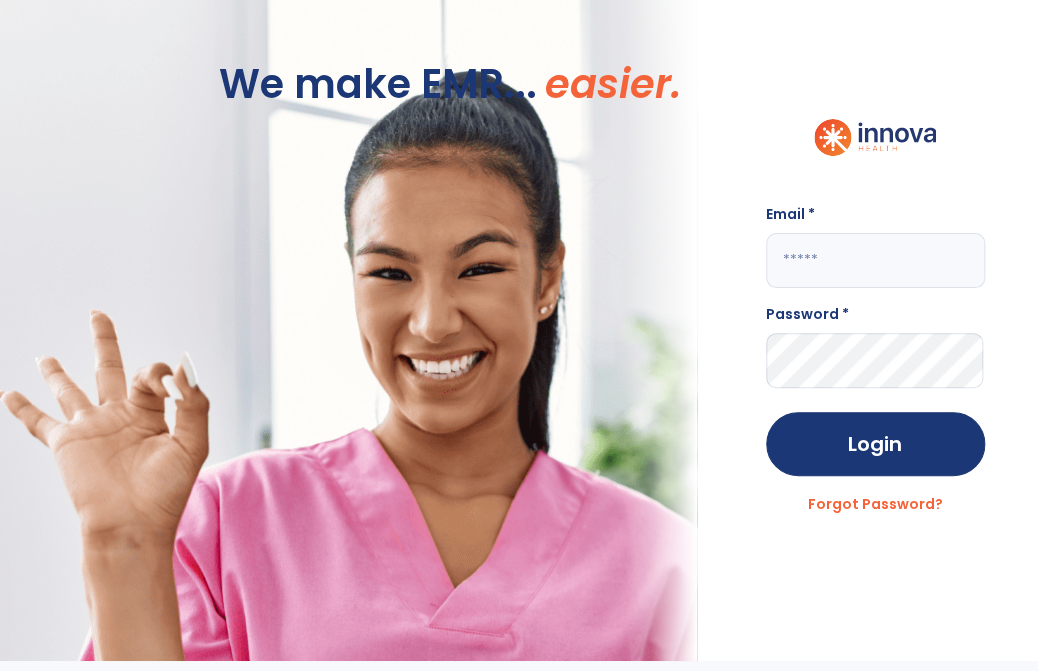click 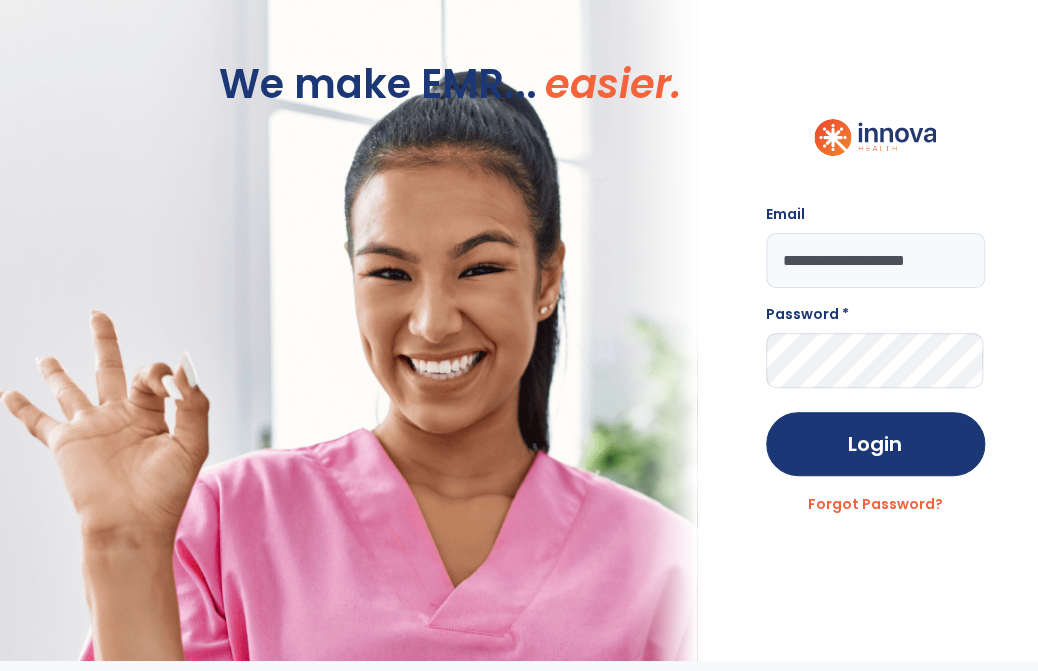 scroll, scrollTop: 0, scrollLeft: 8, axis: horizontal 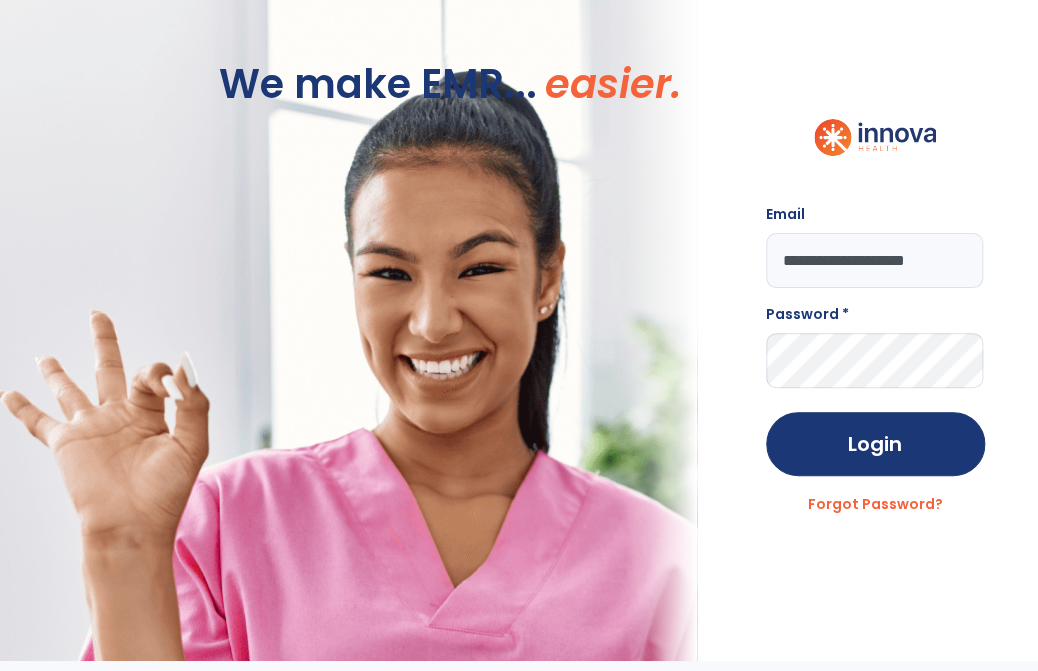 type on "**********" 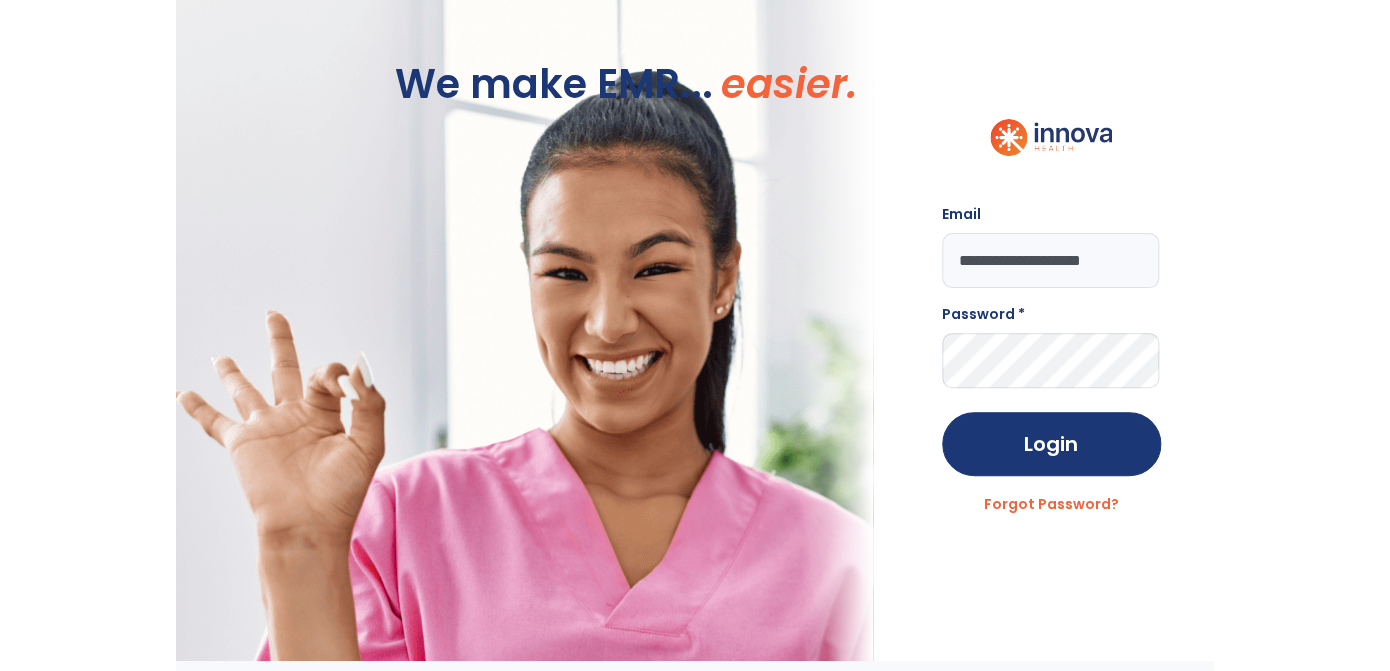 scroll, scrollTop: 0, scrollLeft: 0, axis: both 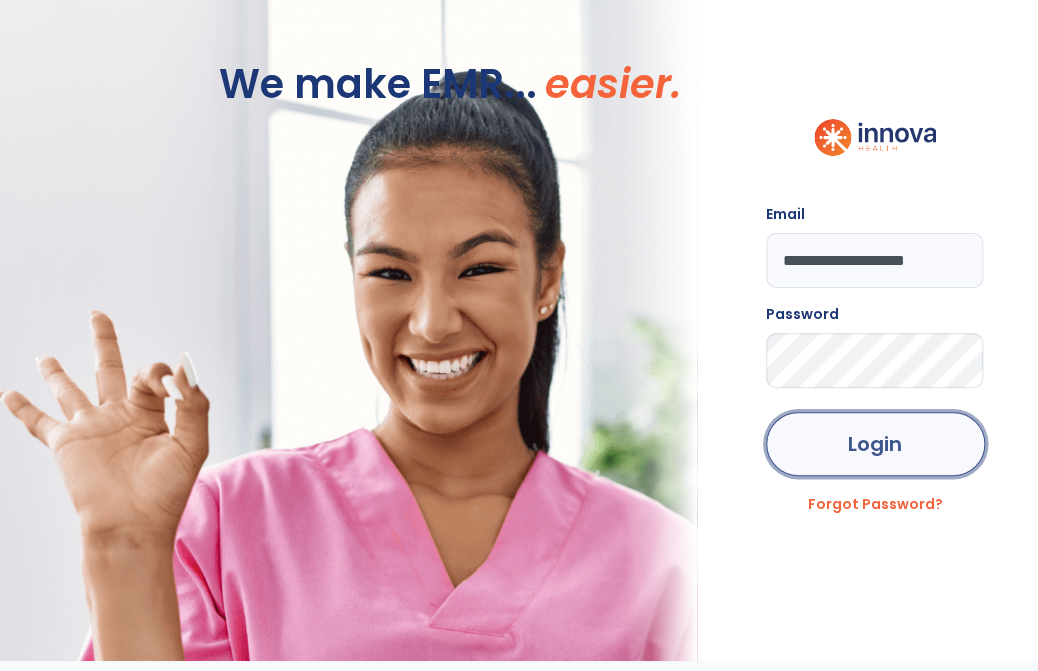 click on "Login" 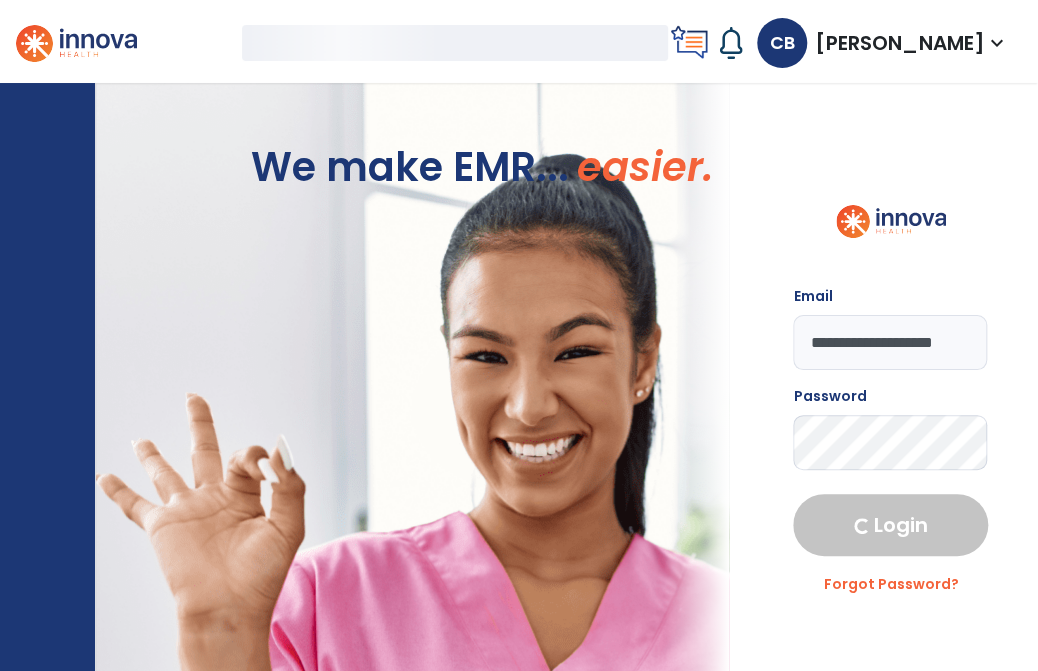 select on "****" 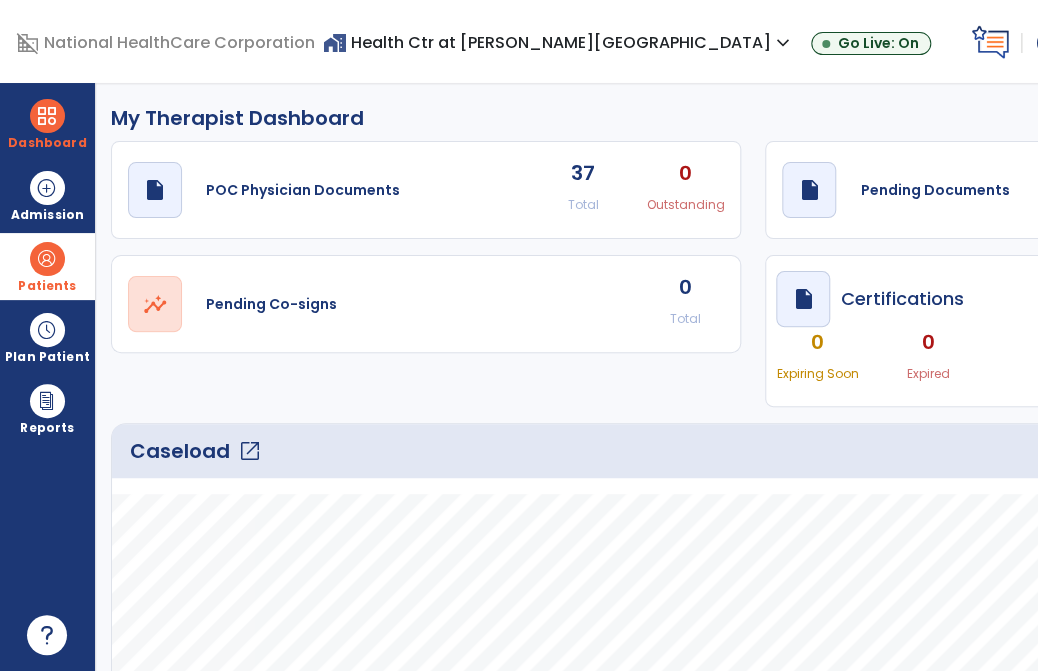 click at bounding box center [47, 259] 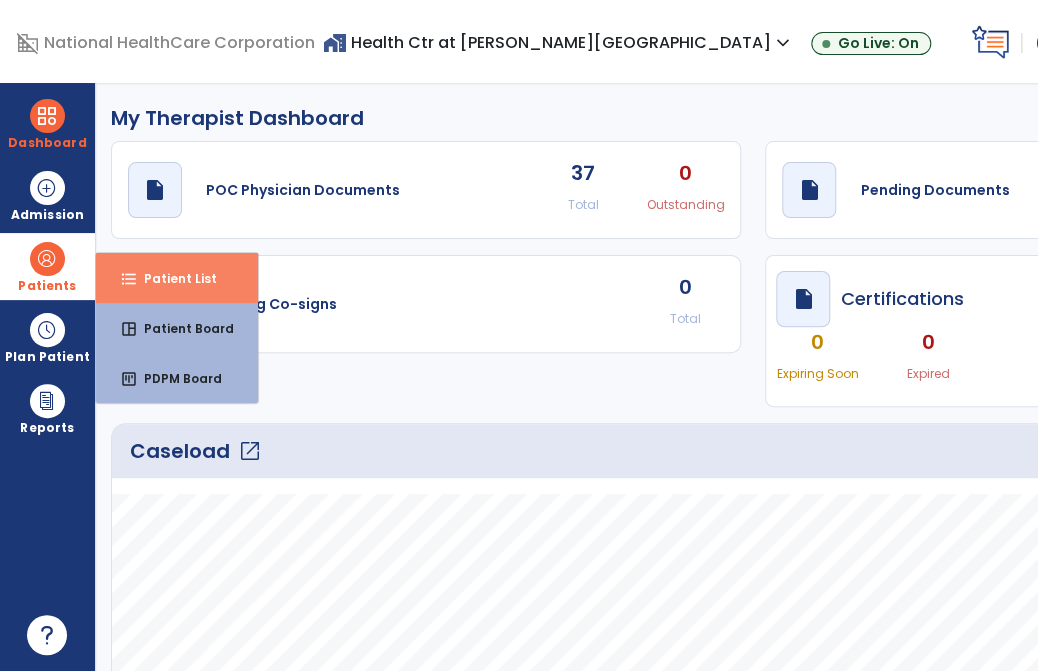 click on "Patient List" at bounding box center [172, 278] 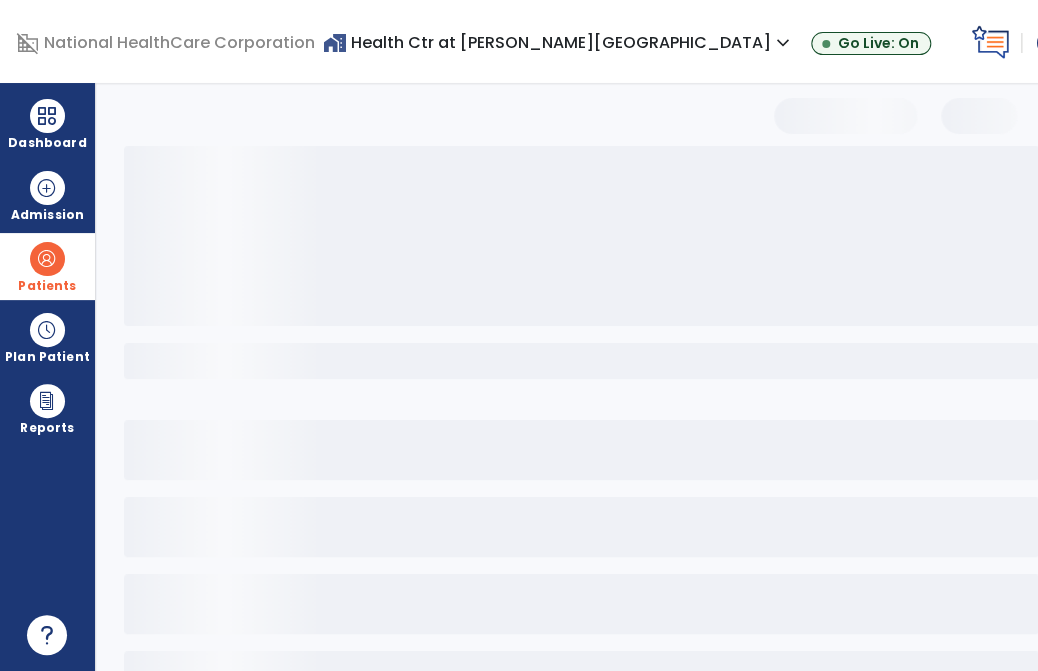 select on "***" 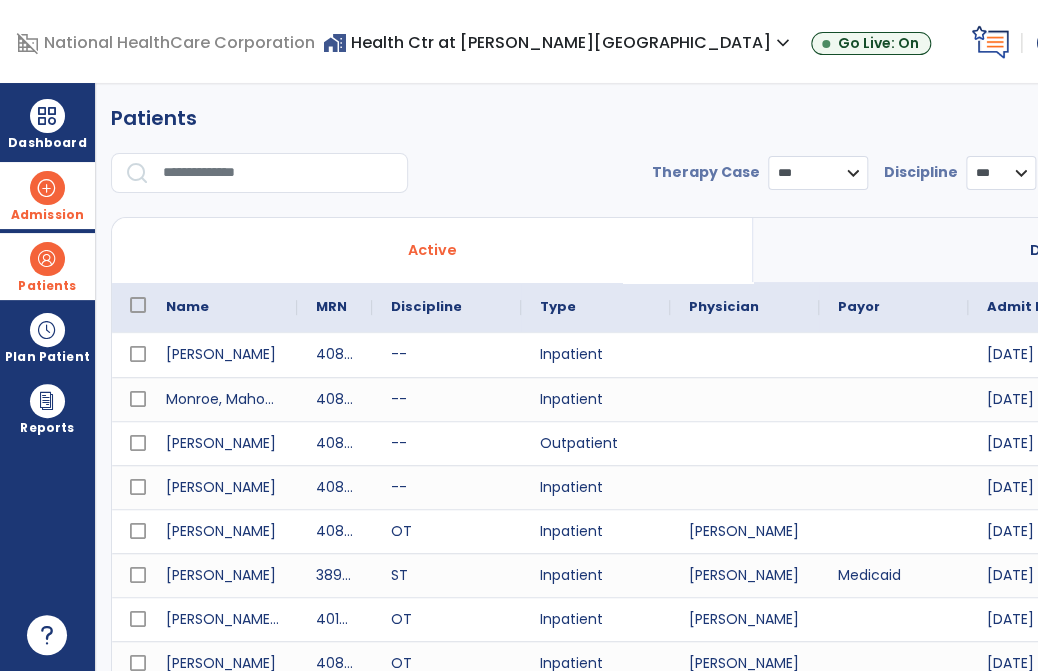 click at bounding box center (47, 188) 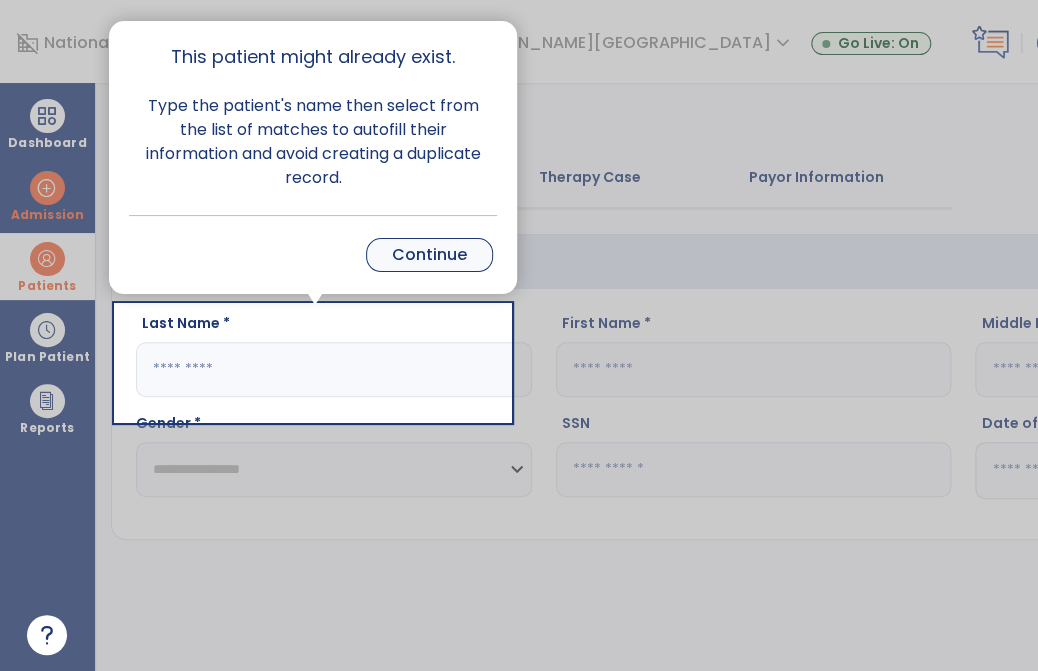 click on "Continue" at bounding box center [429, 255] 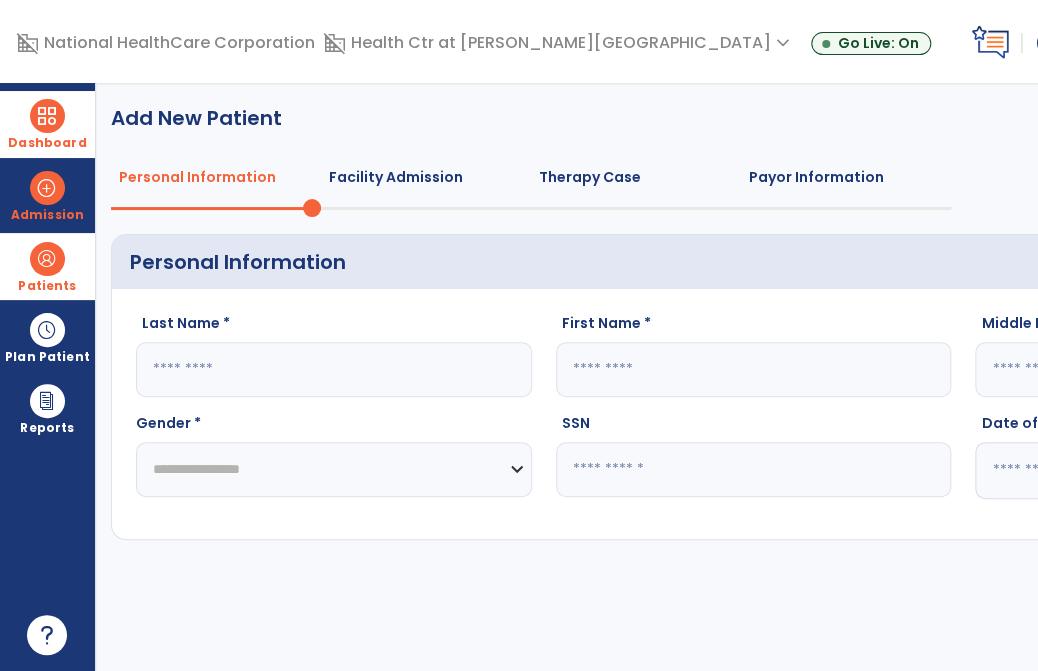 click at bounding box center (47, 116) 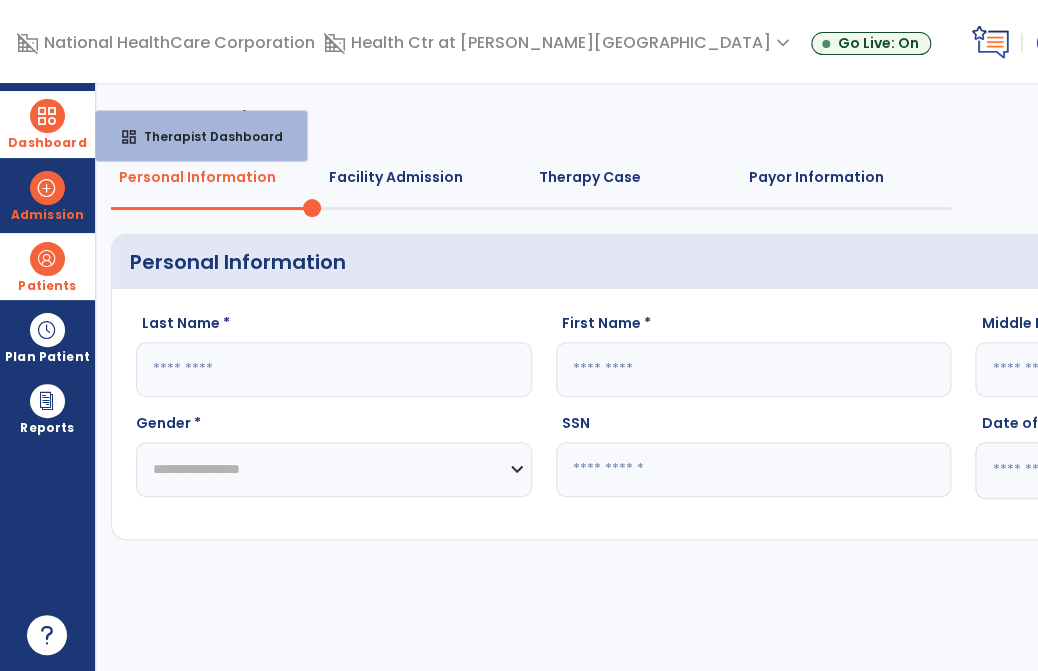 click at bounding box center (47, 116) 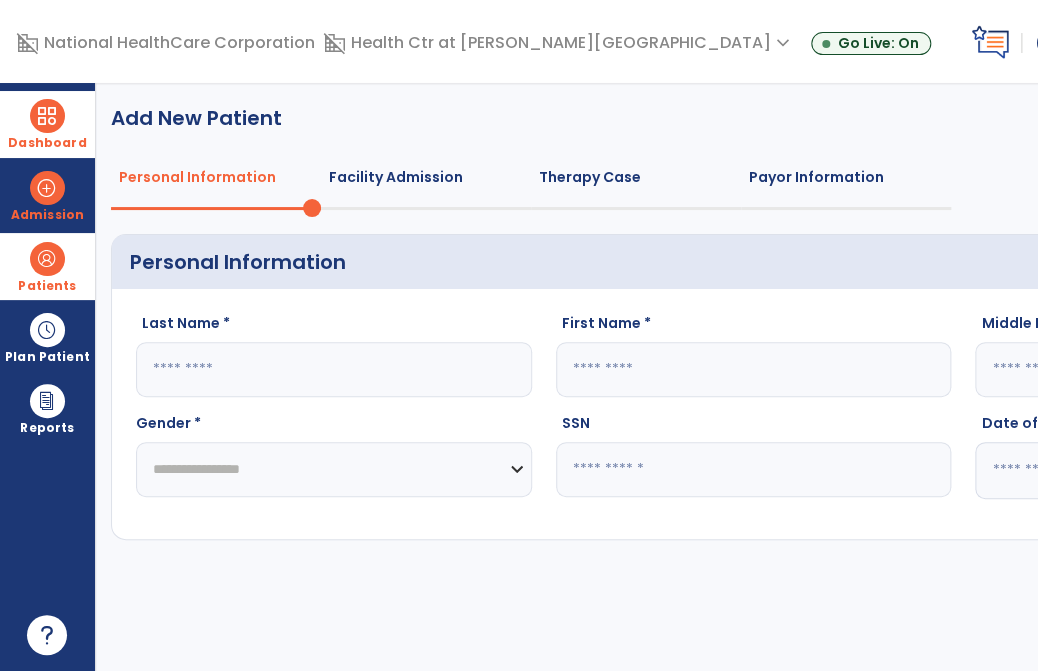 click at bounding box center [47, 116] 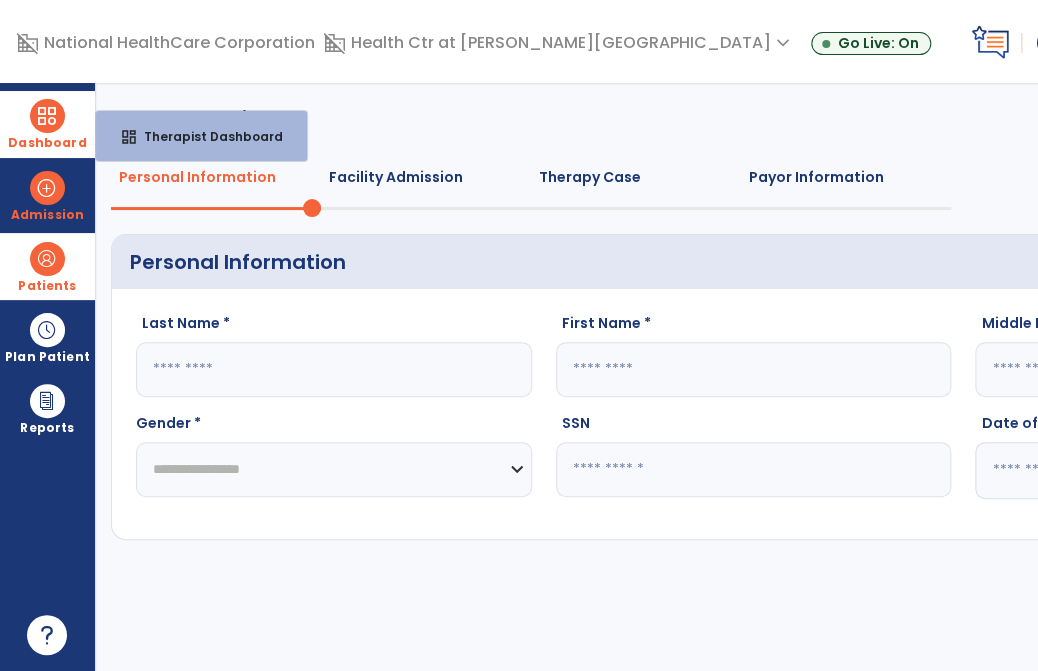click at bounding box center [47, 116] 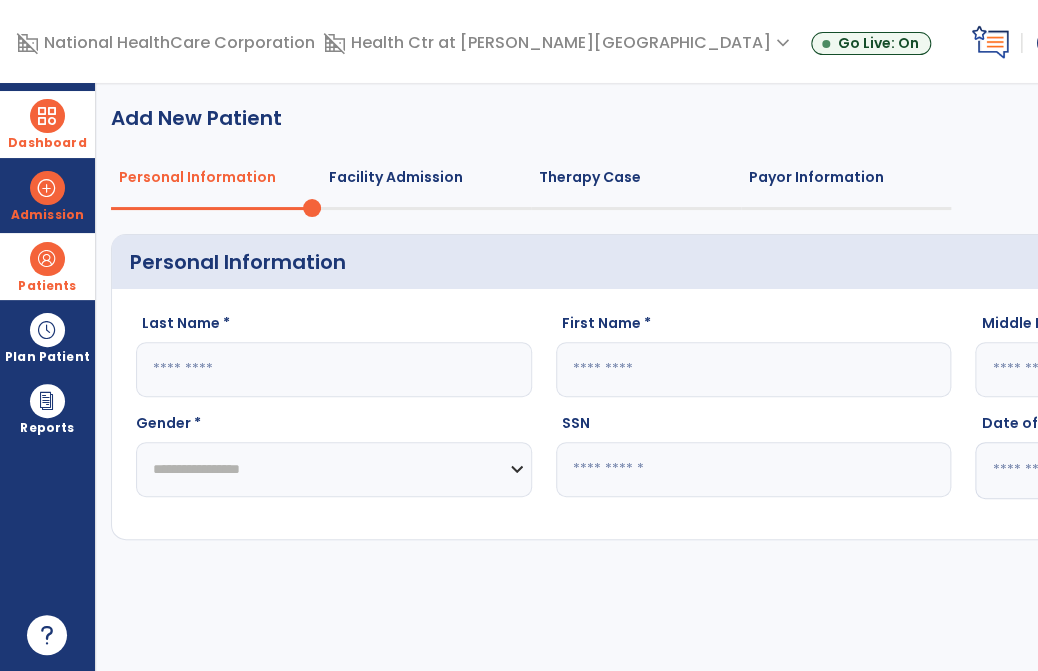 click at bounding box center (47, 116) 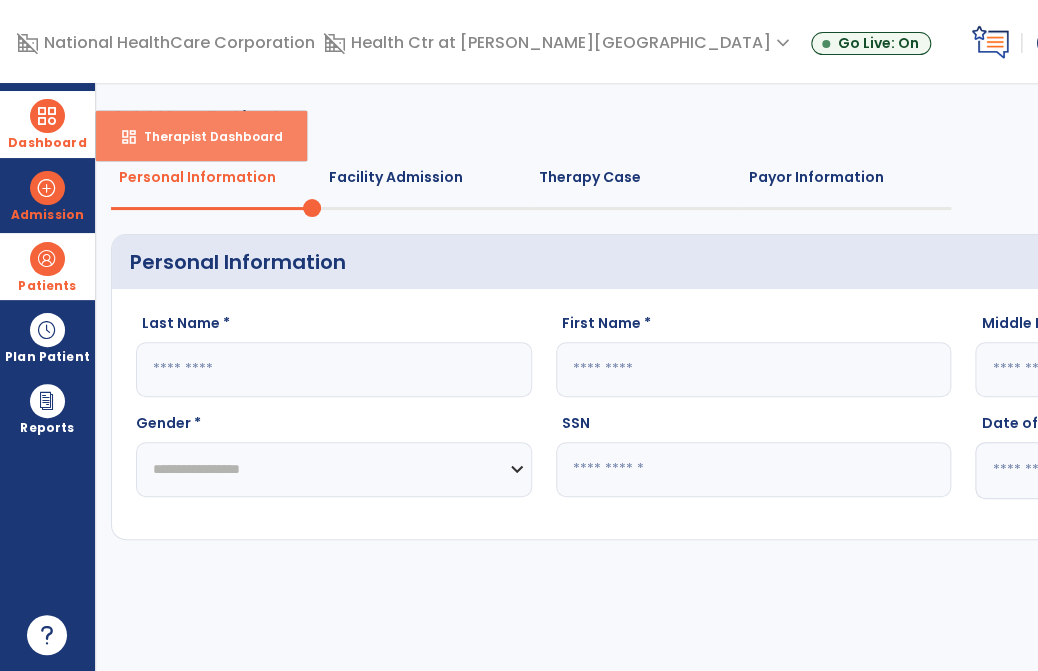 click on "dashboard  Therapist Dashboard" at bounding box center [201, 136] 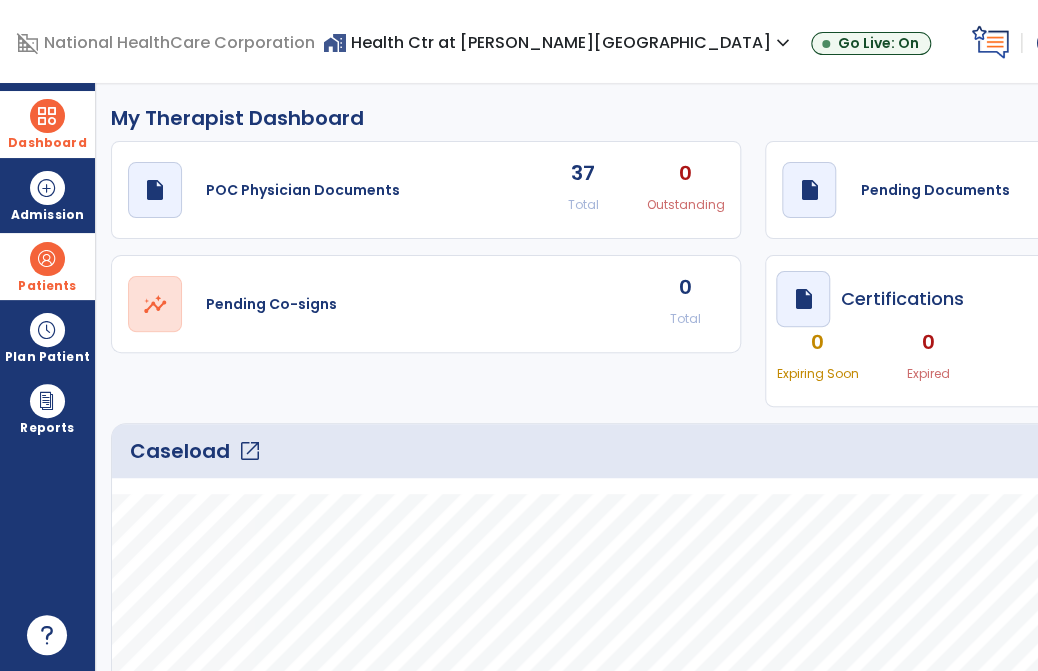 click on "open_in_new" 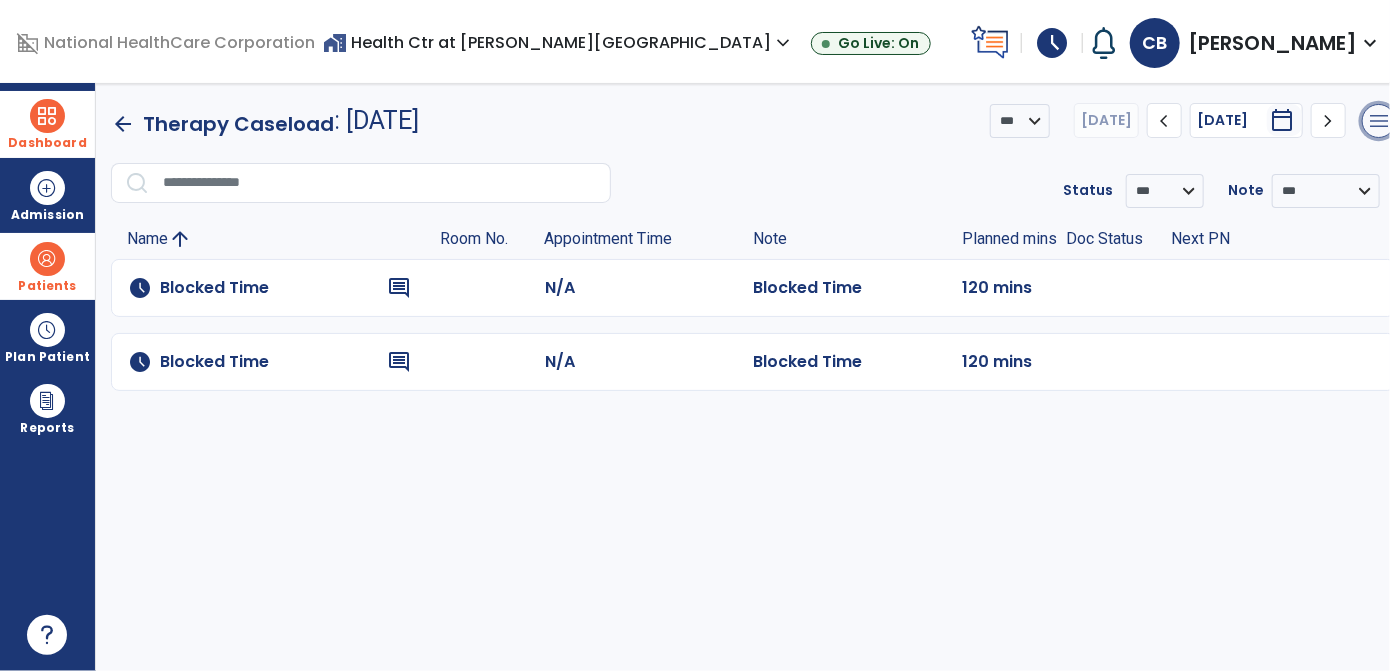 click on "menu" at bounding box center [1379, 121] 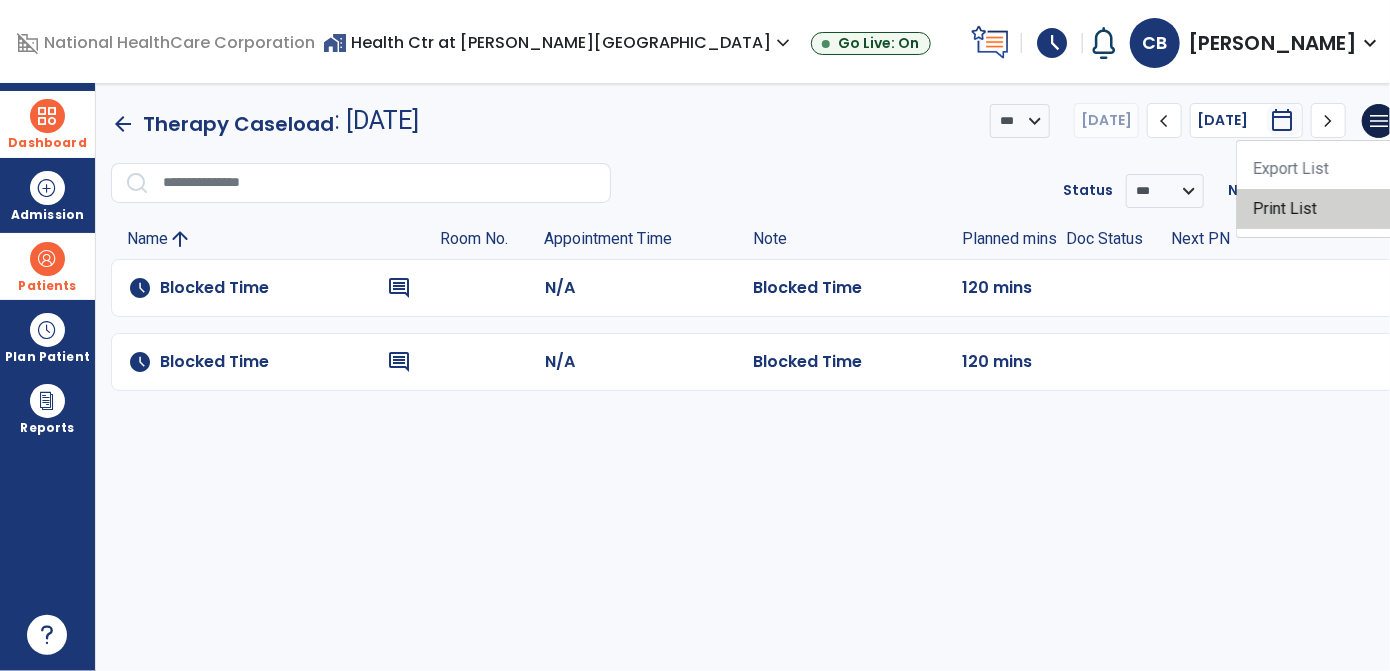 click on "Print List" 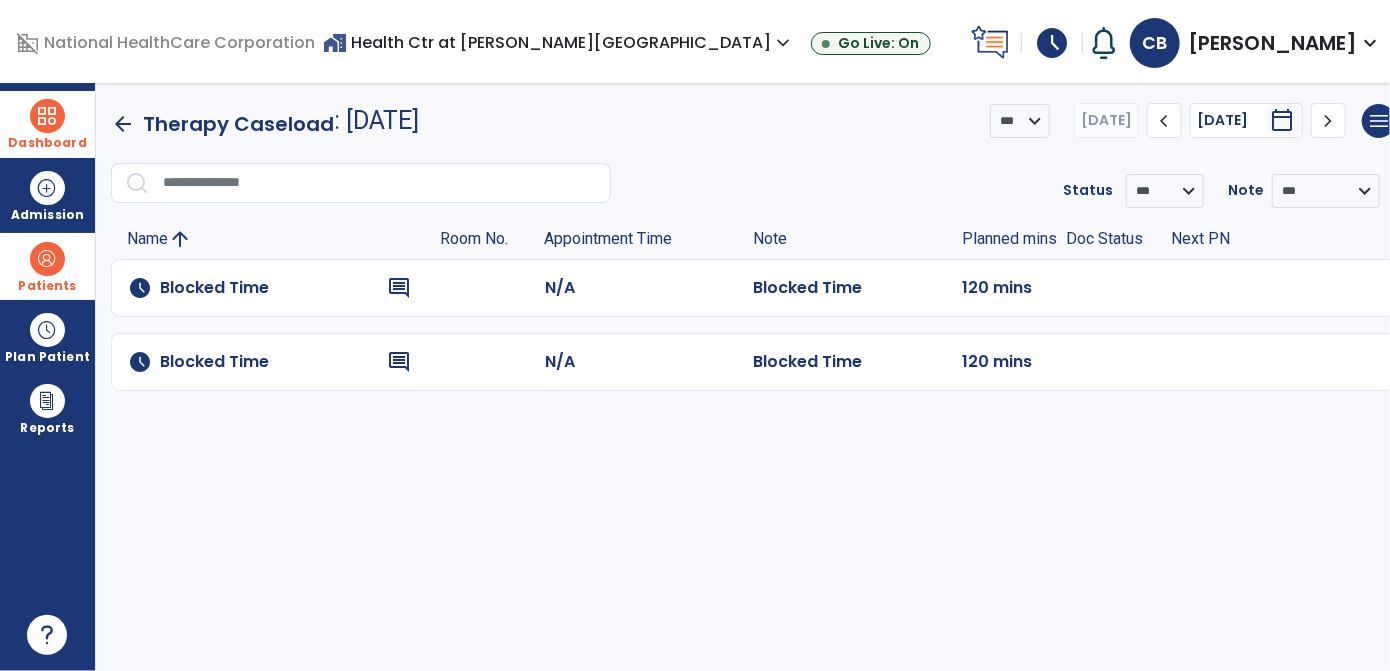 click on "arrow_back" 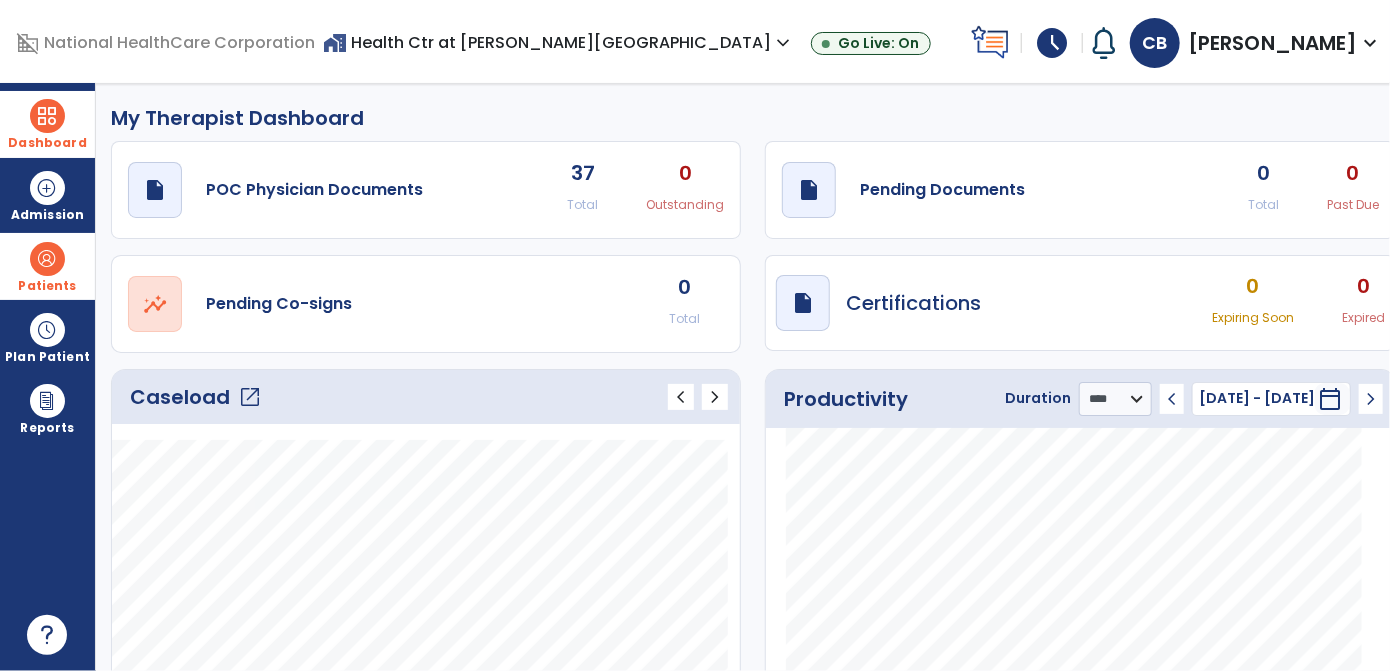click at bounding box center (47, 259) 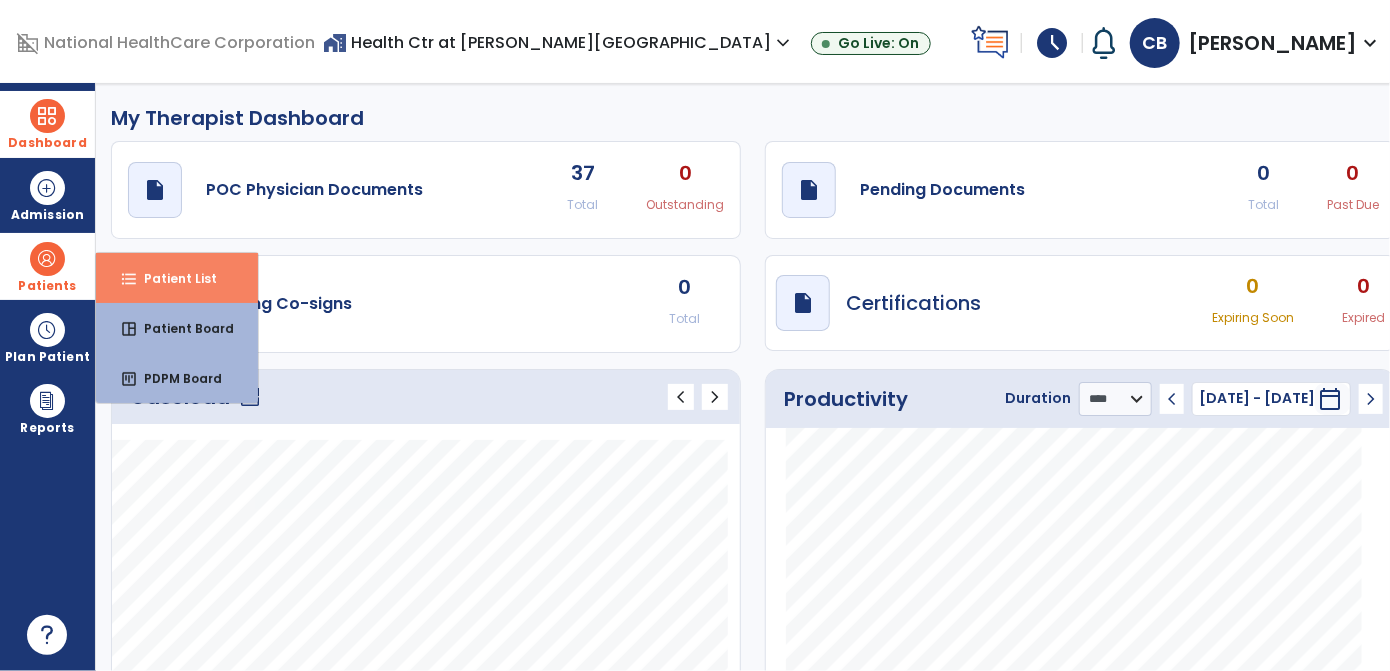 click on "format_list_bulleted" at bounding box center [129, 279] 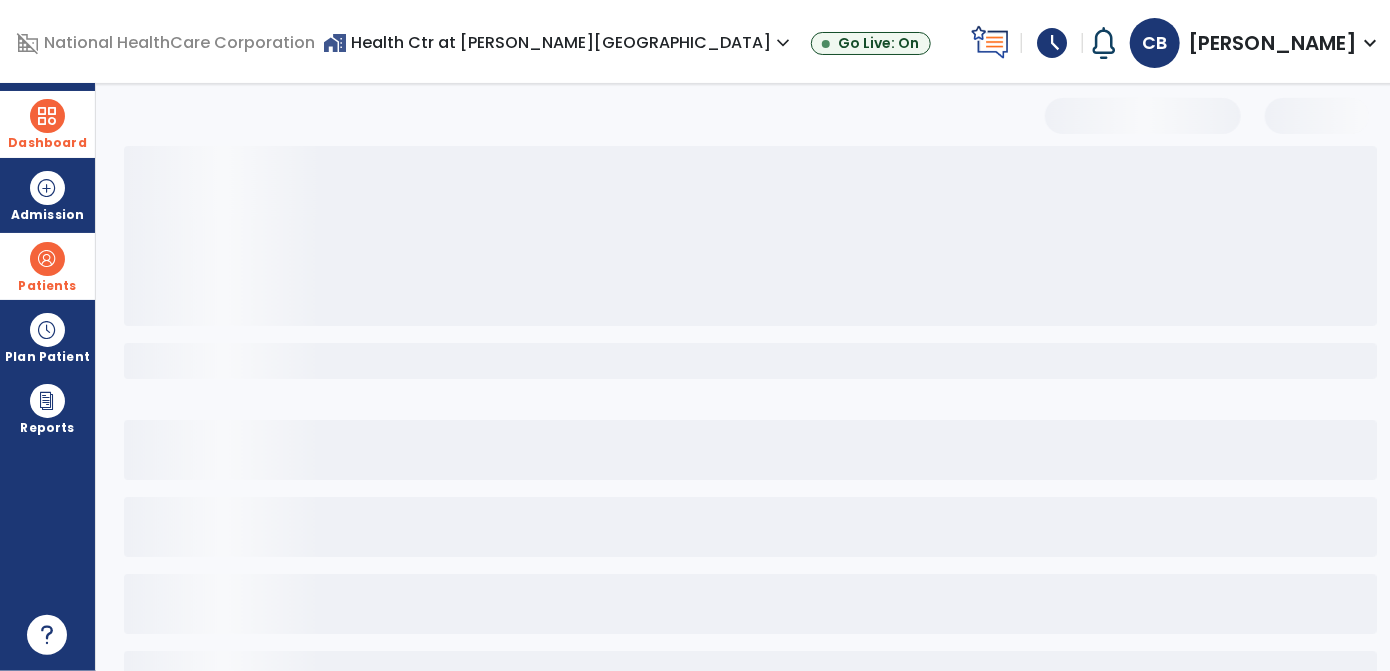 select on "***" 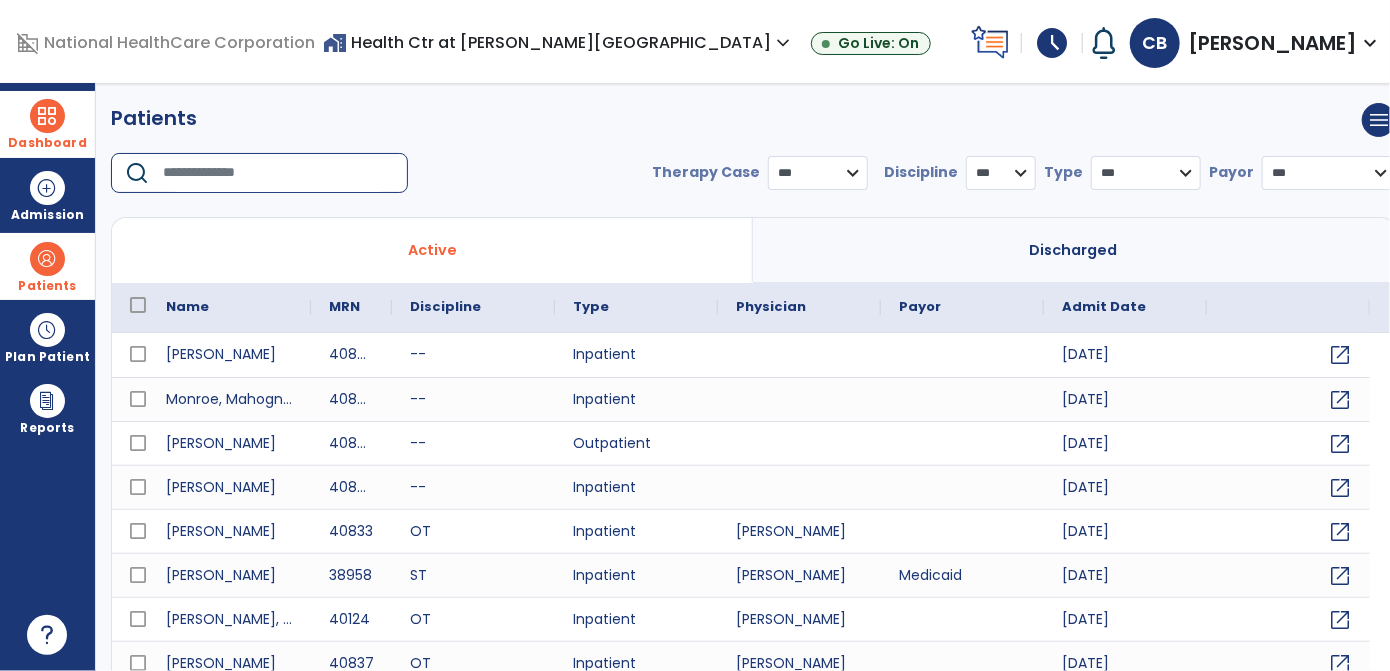 click at bounding box center (278, 173) 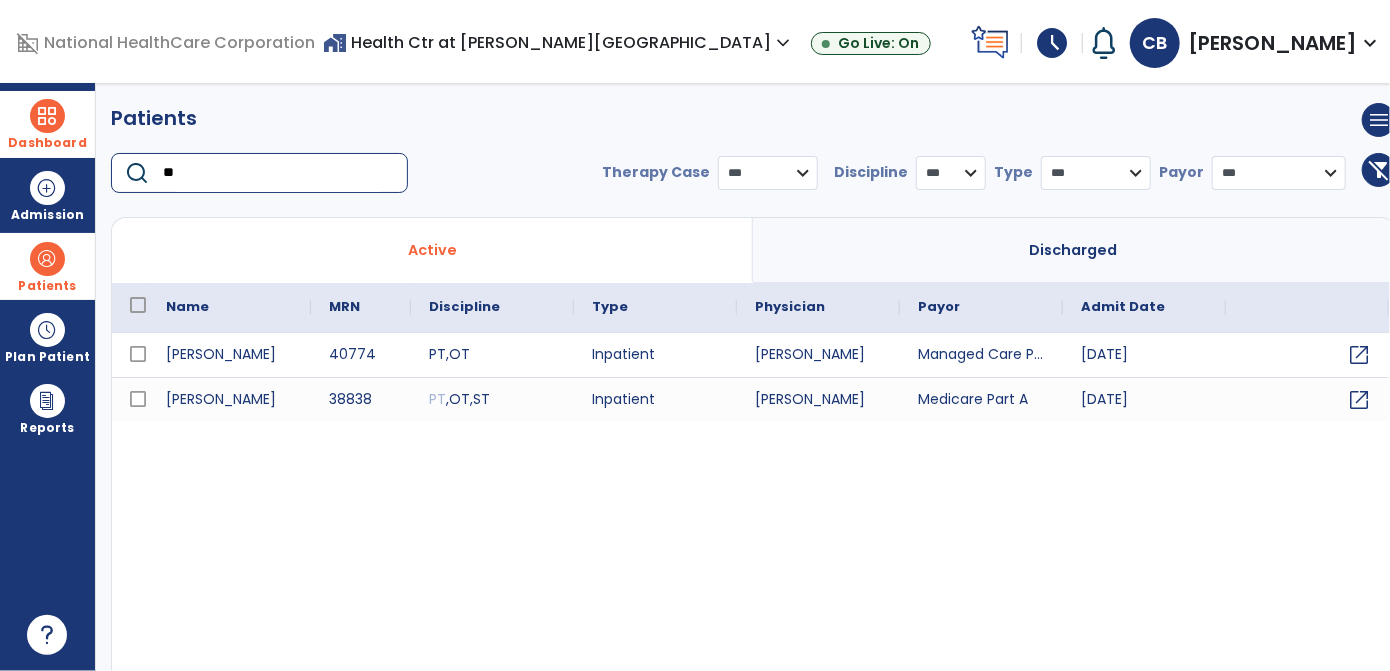 type on "*" 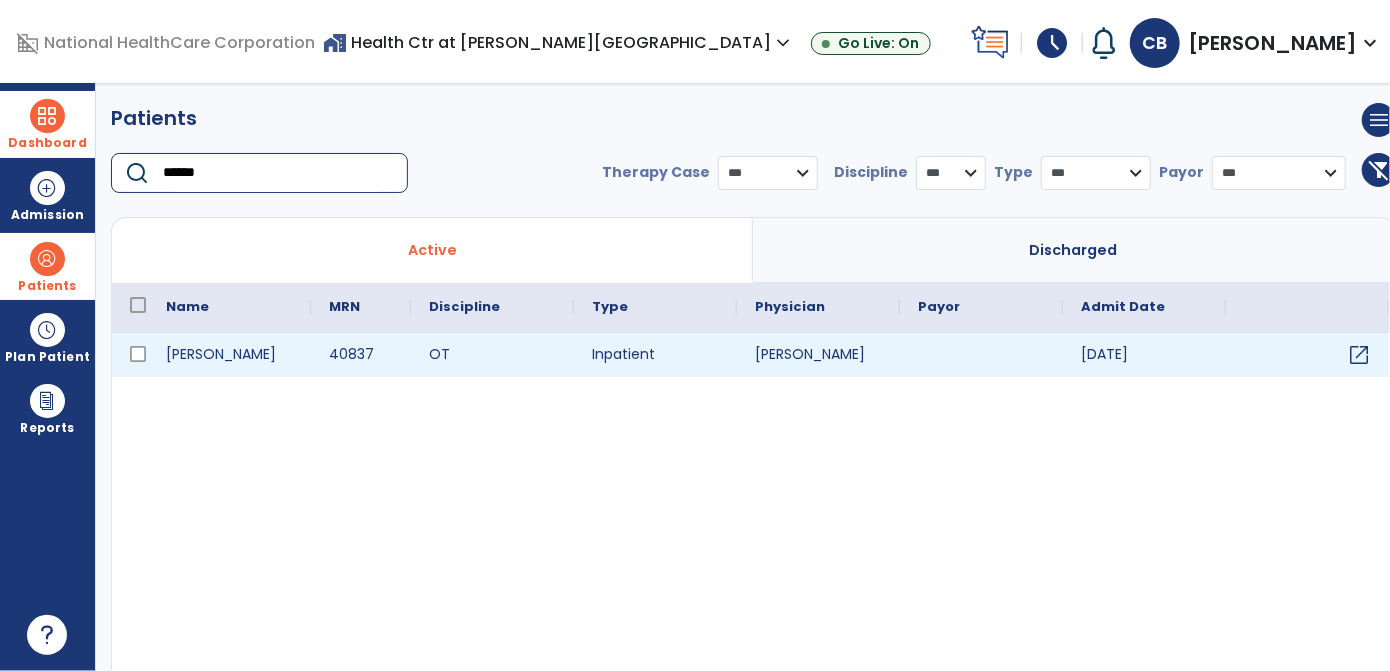 type on "******" 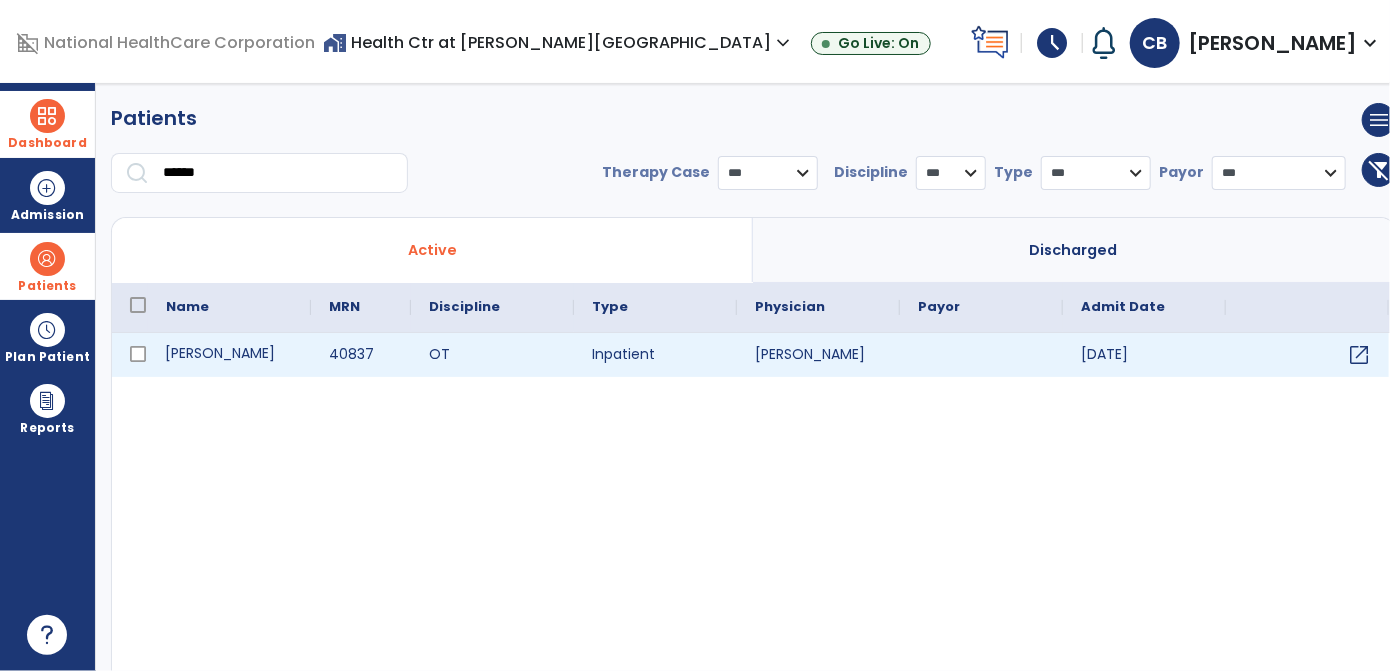 click on "[PERSON_NAME]" at bounding box center (229, 355) 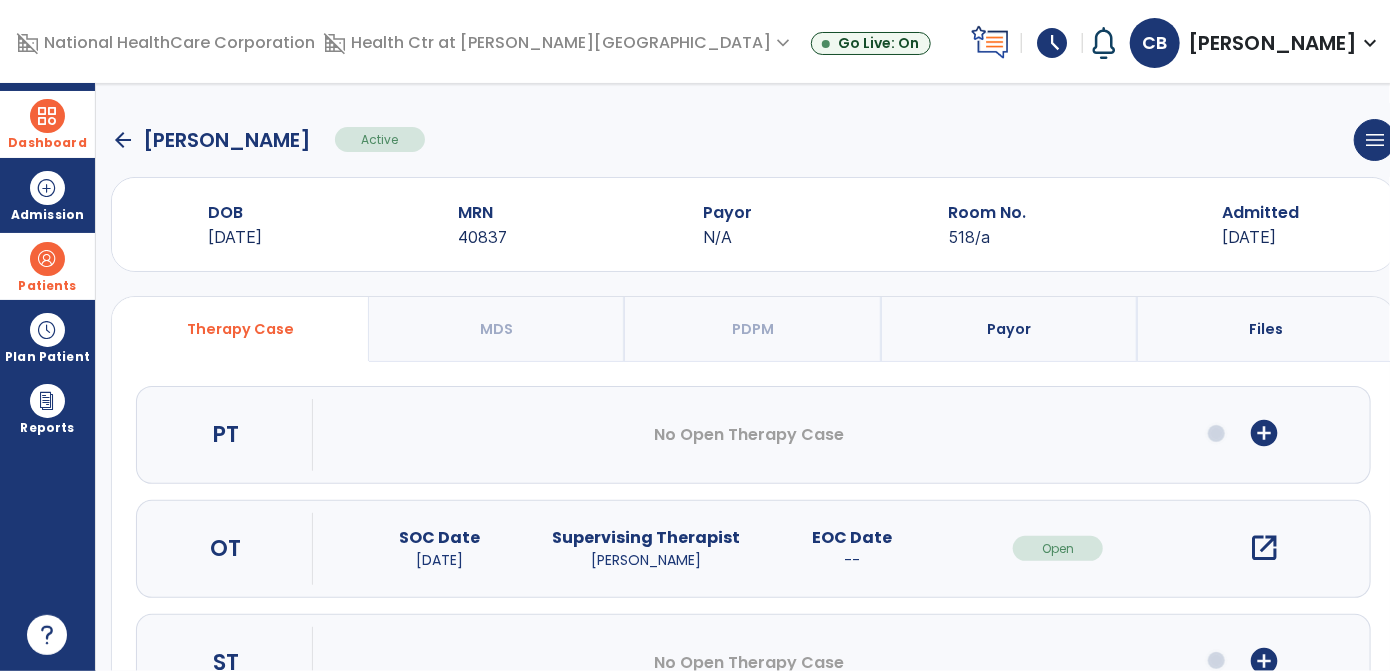 click on "open_in_new" at bounding box center (1264, 548) 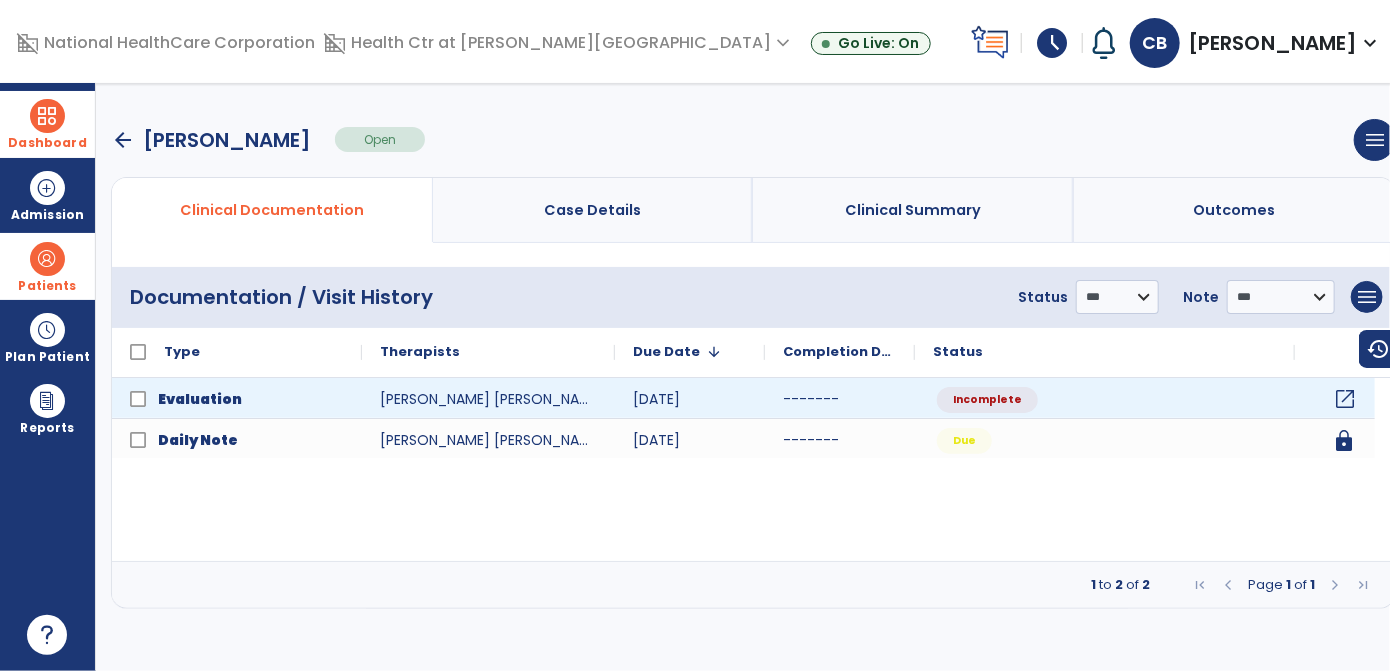 click on "open_in_new" 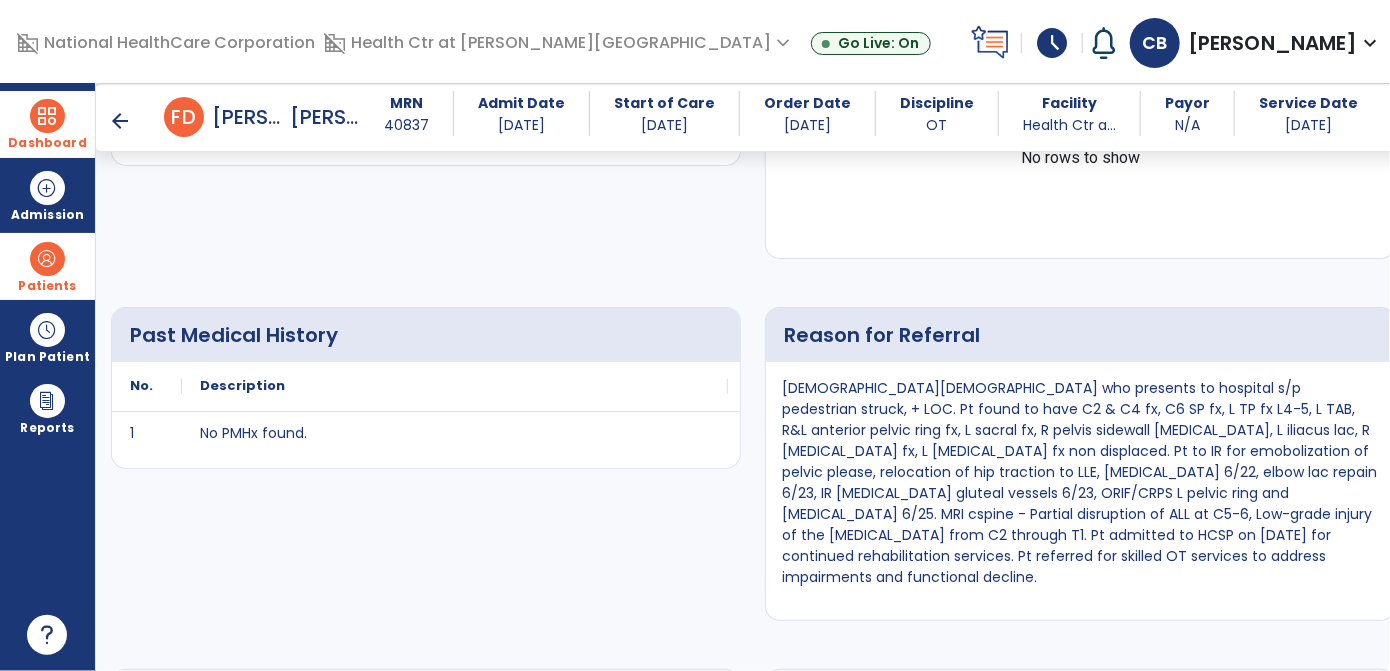scroll, scrollTop: 577, scrollLeft: 0, axis: vertical 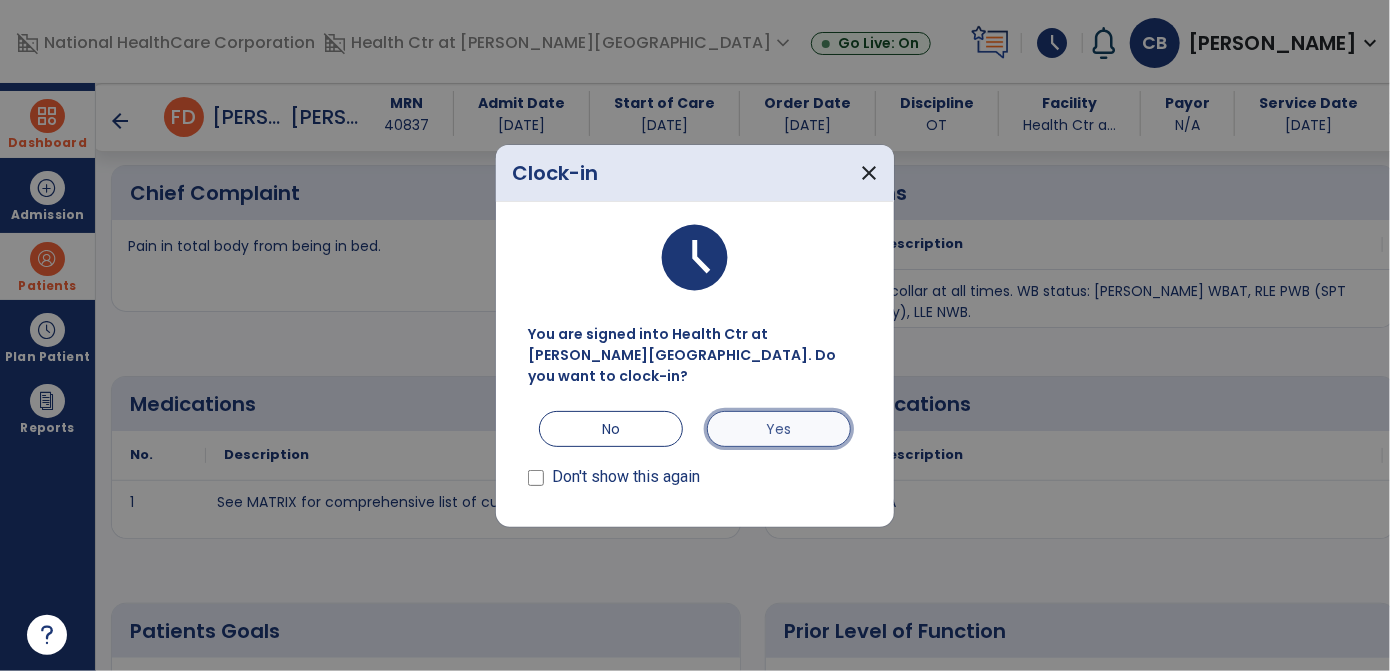 click on "Yes" at bounding box center (779, 429) 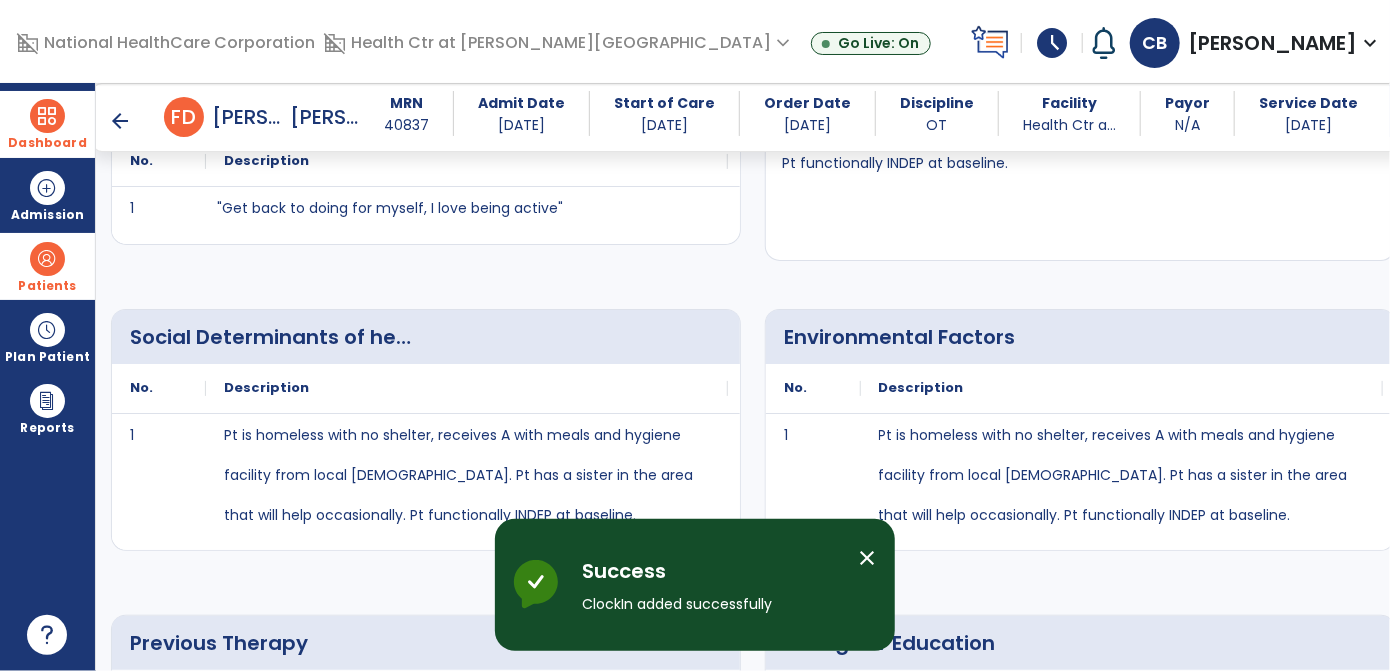 scroll, scrollTop: 1603, scrollLeft: 0, axis: vertical 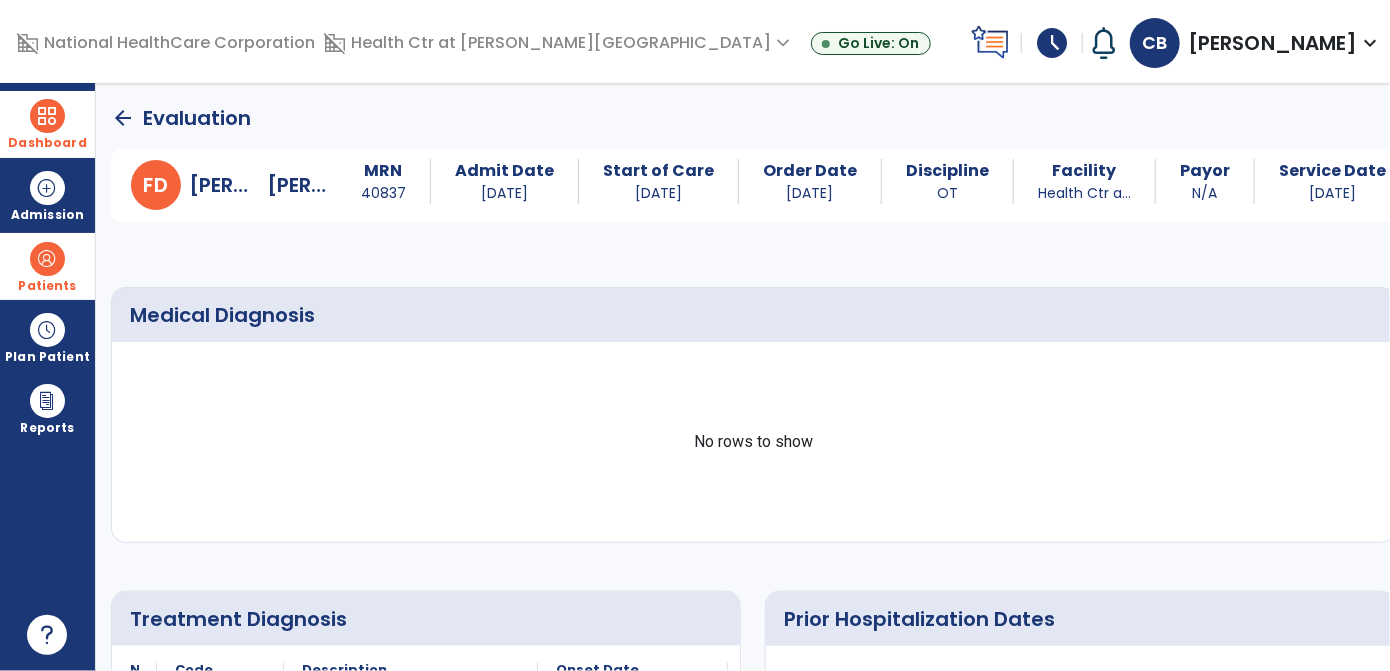 click on "arrow_back" 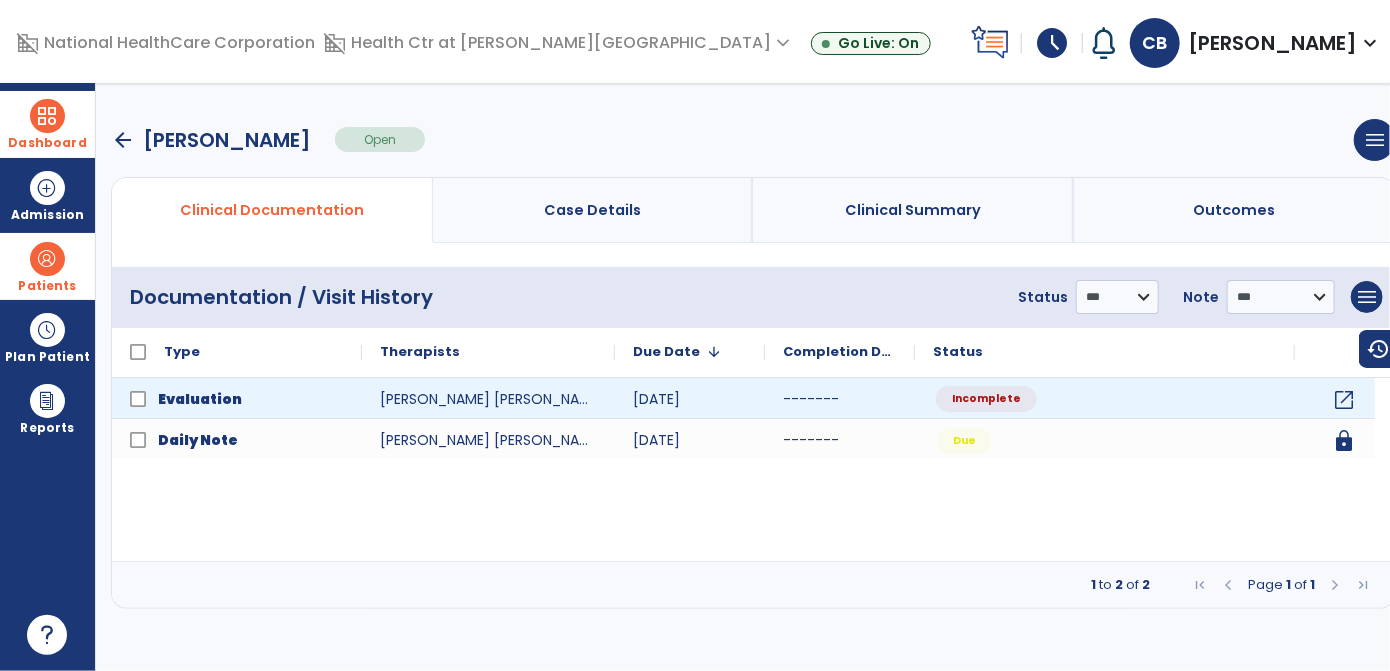 click on "Incomplete" 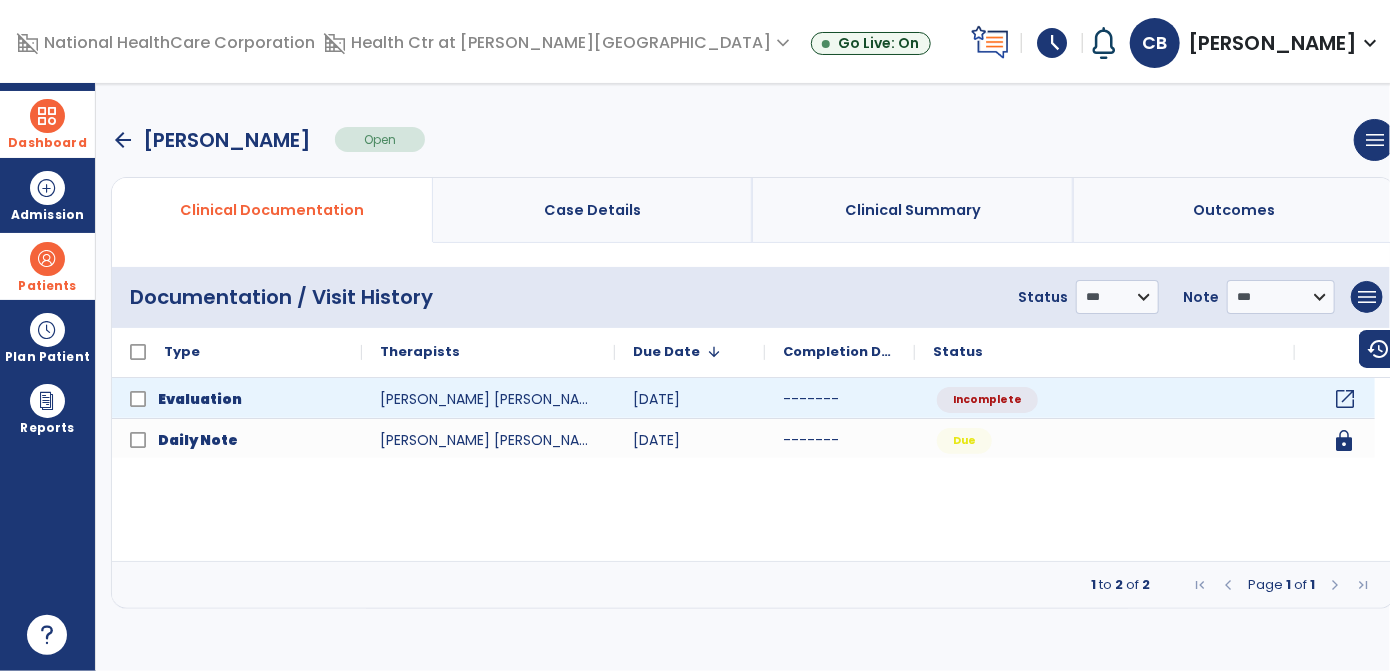 click on "open_in_new" 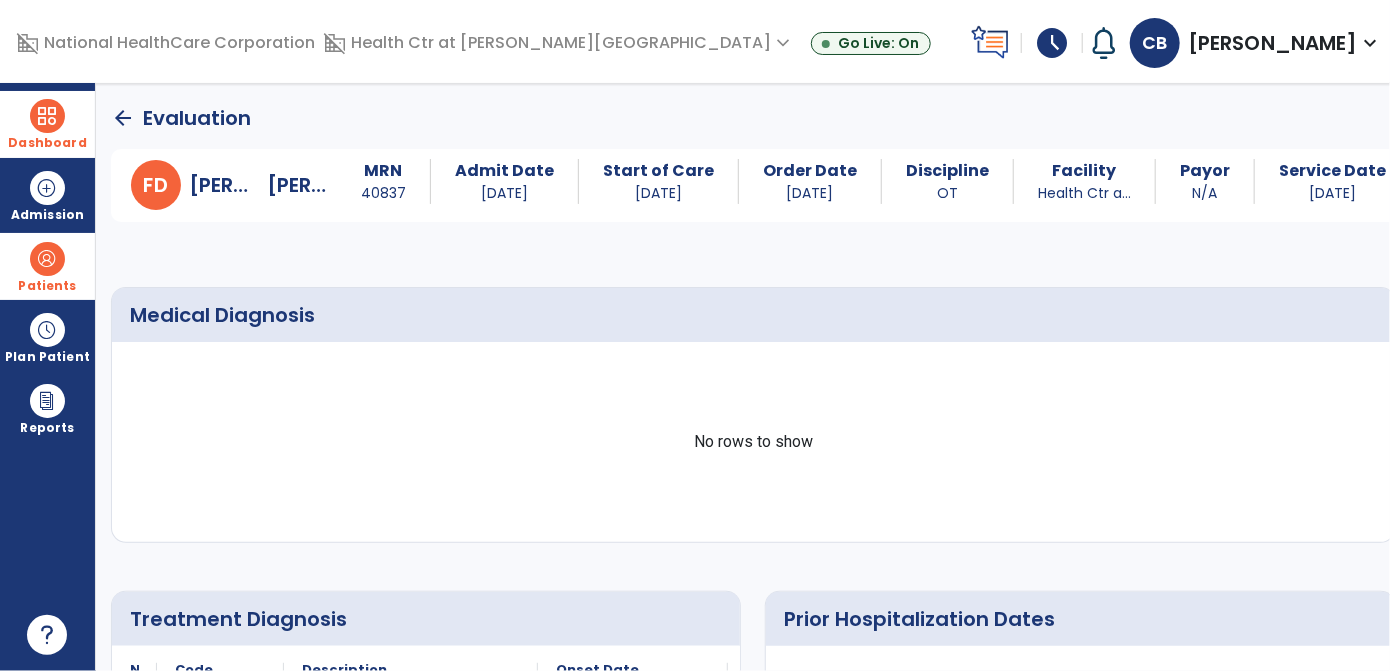click on "arrow_back   Evaluation   F  D  [PERSON_NAME]  MRN [MEDICAL_RECORD_NUMBER] Admit Date [DATE] Start of Care [DATE] Order Date [DATE] Discipline OT Facility Health Ctr a... Payor N/A Service Date [DATE] Medical Diagnosis No rows to show Treatment Diagnosis
No.
Code
1" at bounding box center (753, 377) 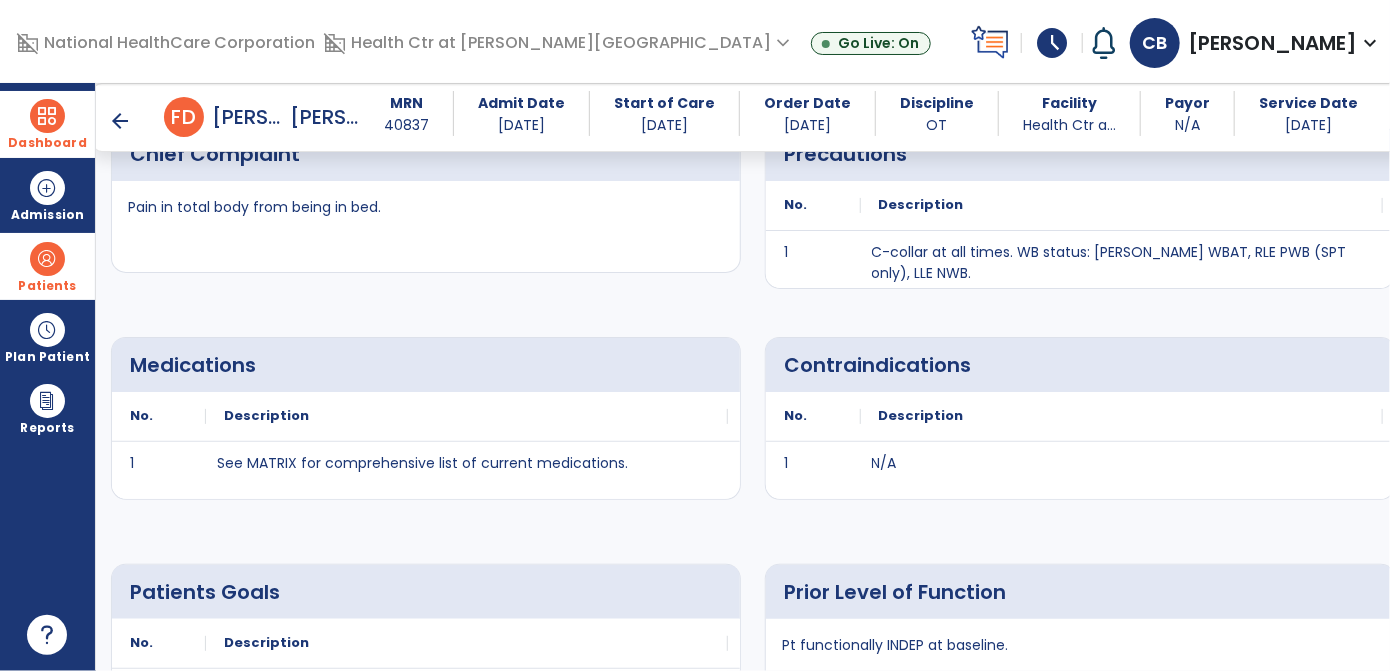 scroll, scrollTop: 0, scrollLeft: 0, axis: both 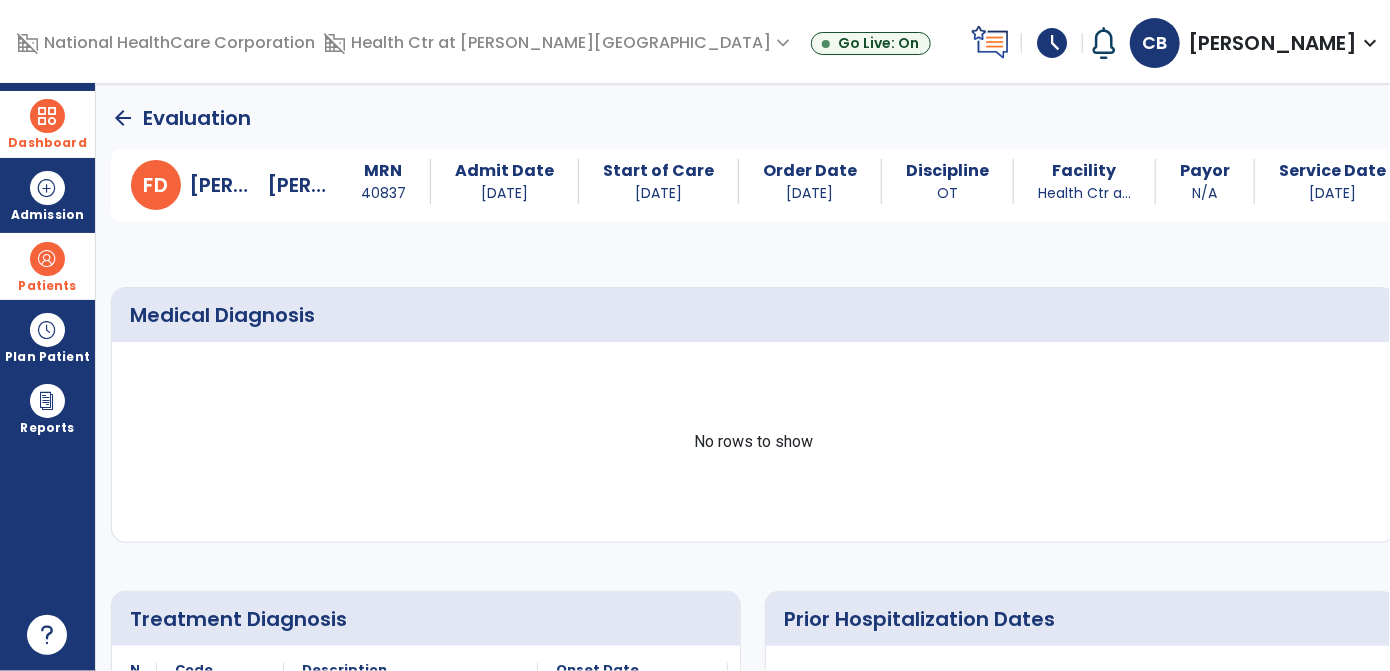 click on "arrow_back" 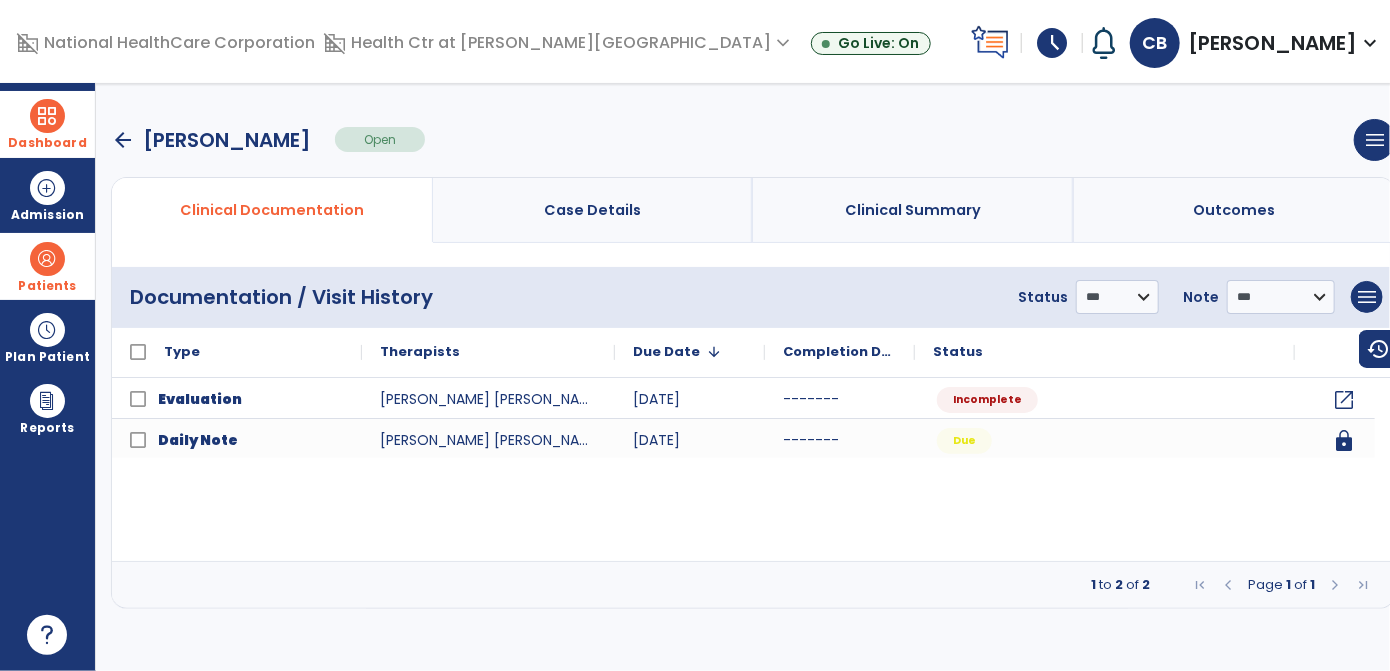 click on "arrow_back" at bounding box center (123, 140) 